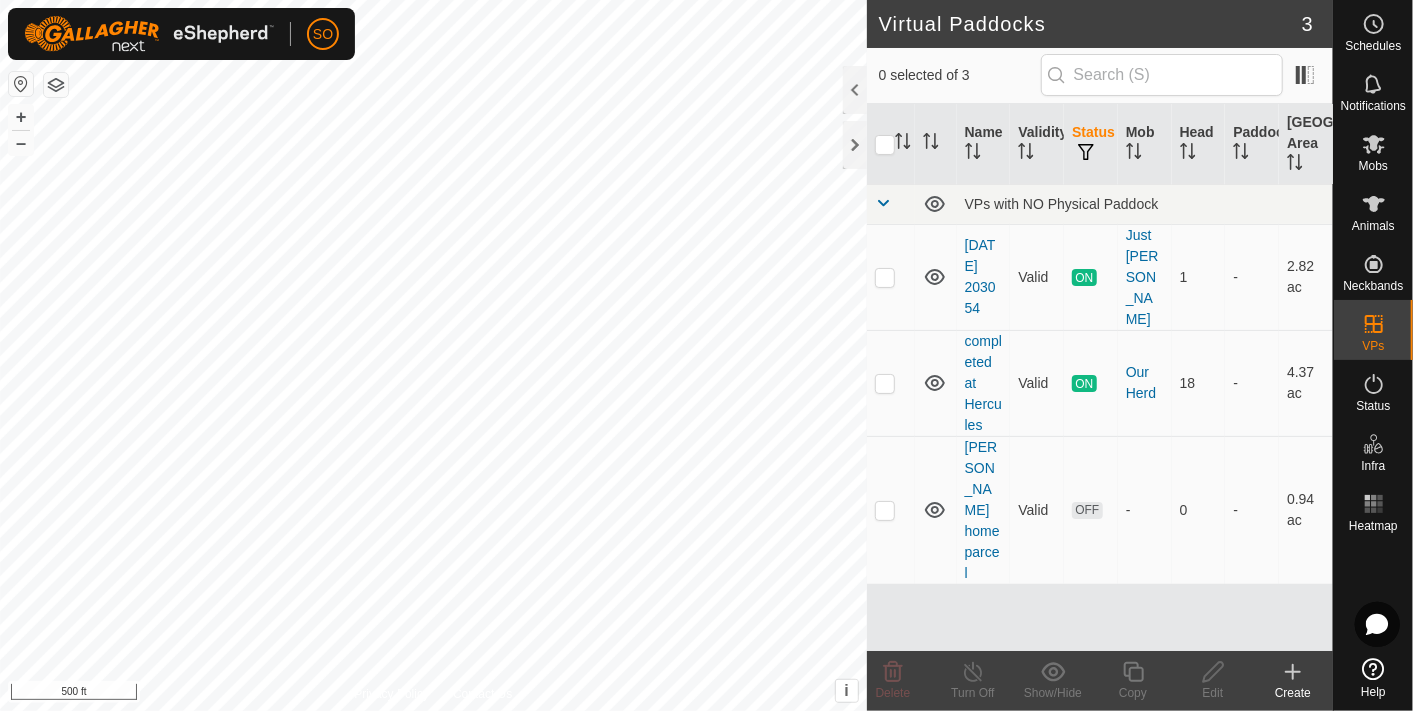 scroll, scrollTop: 0, scrollLeft: 0, axis: both 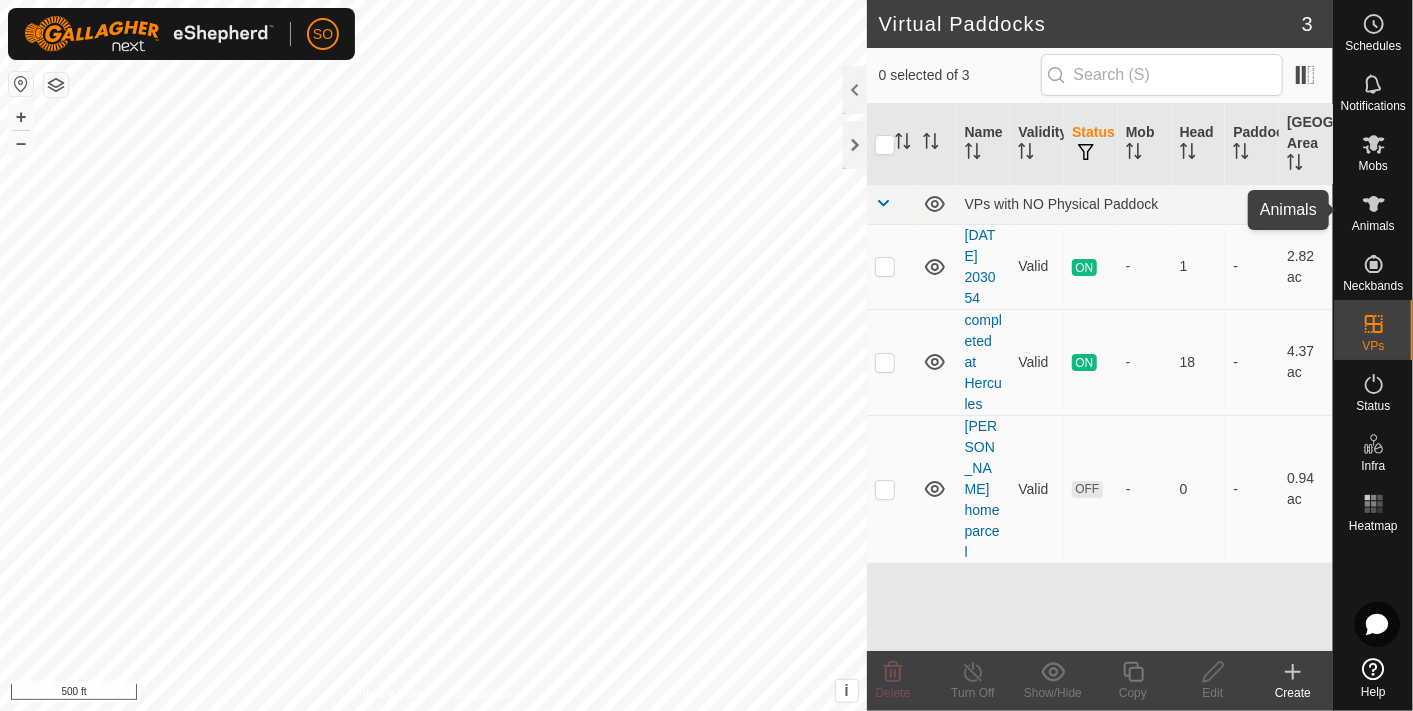 click 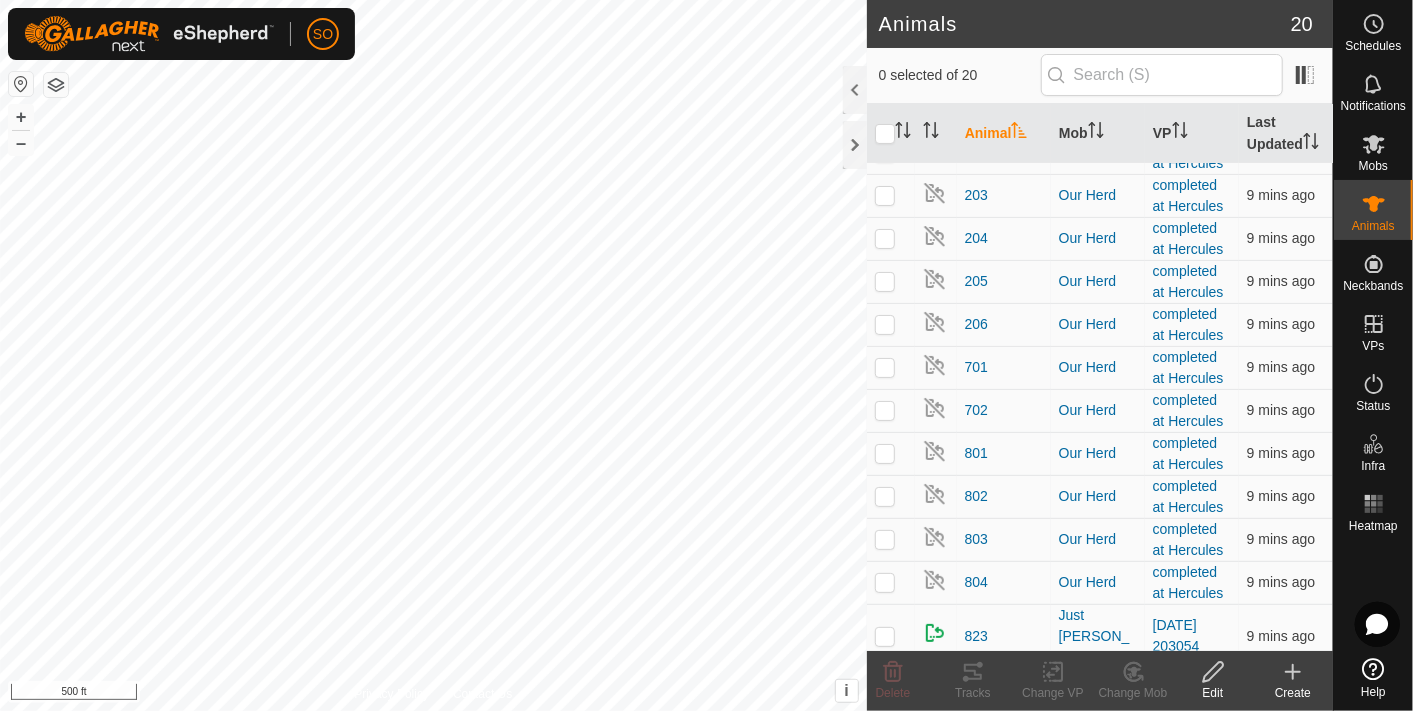scroll, scrollTop: 366, scrollLeft: 0, axis: vertical 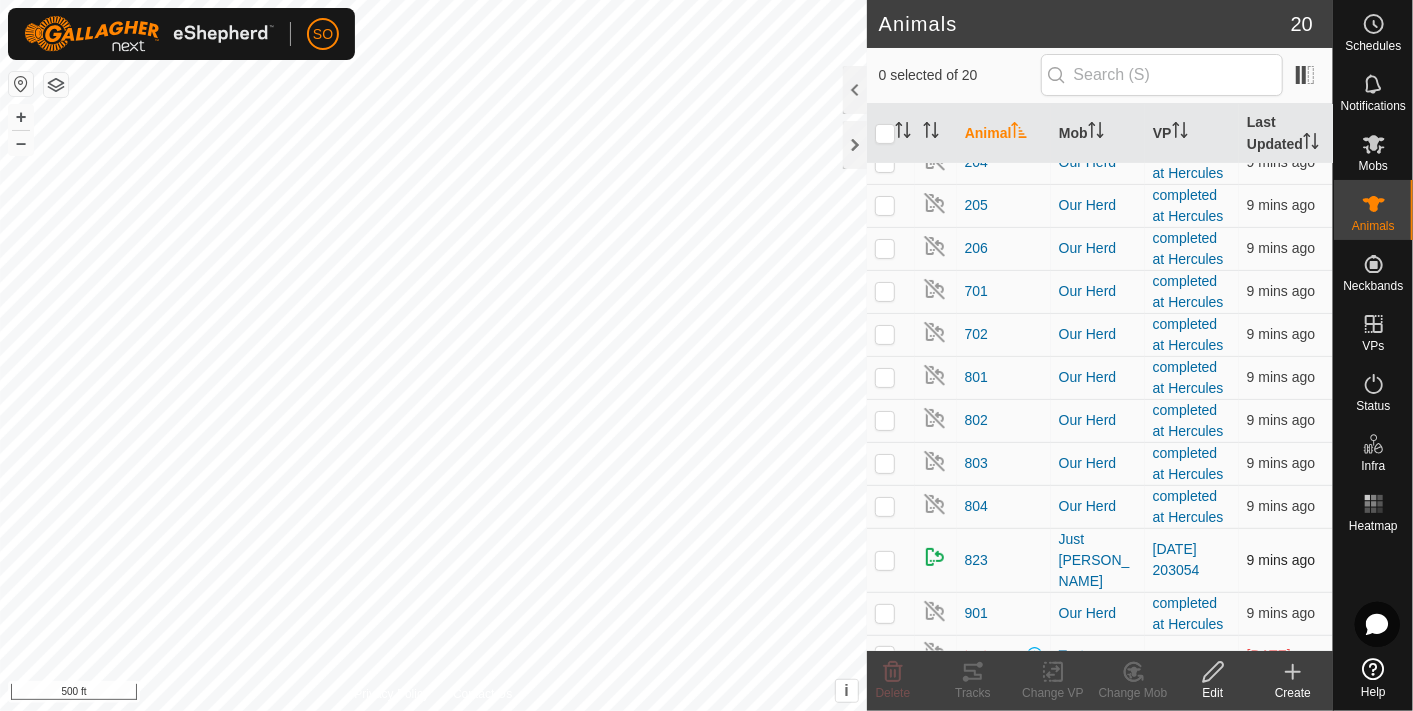 click at bounding box center [885, 560] 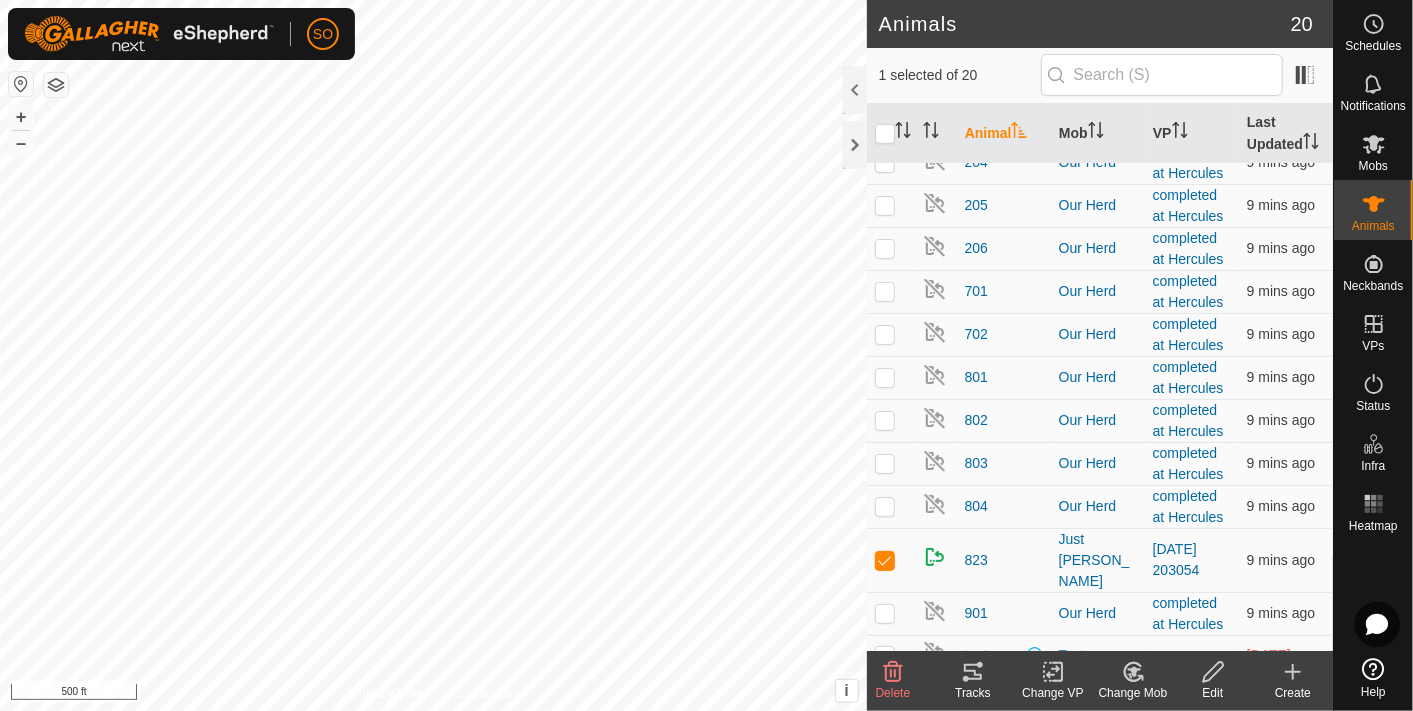 click 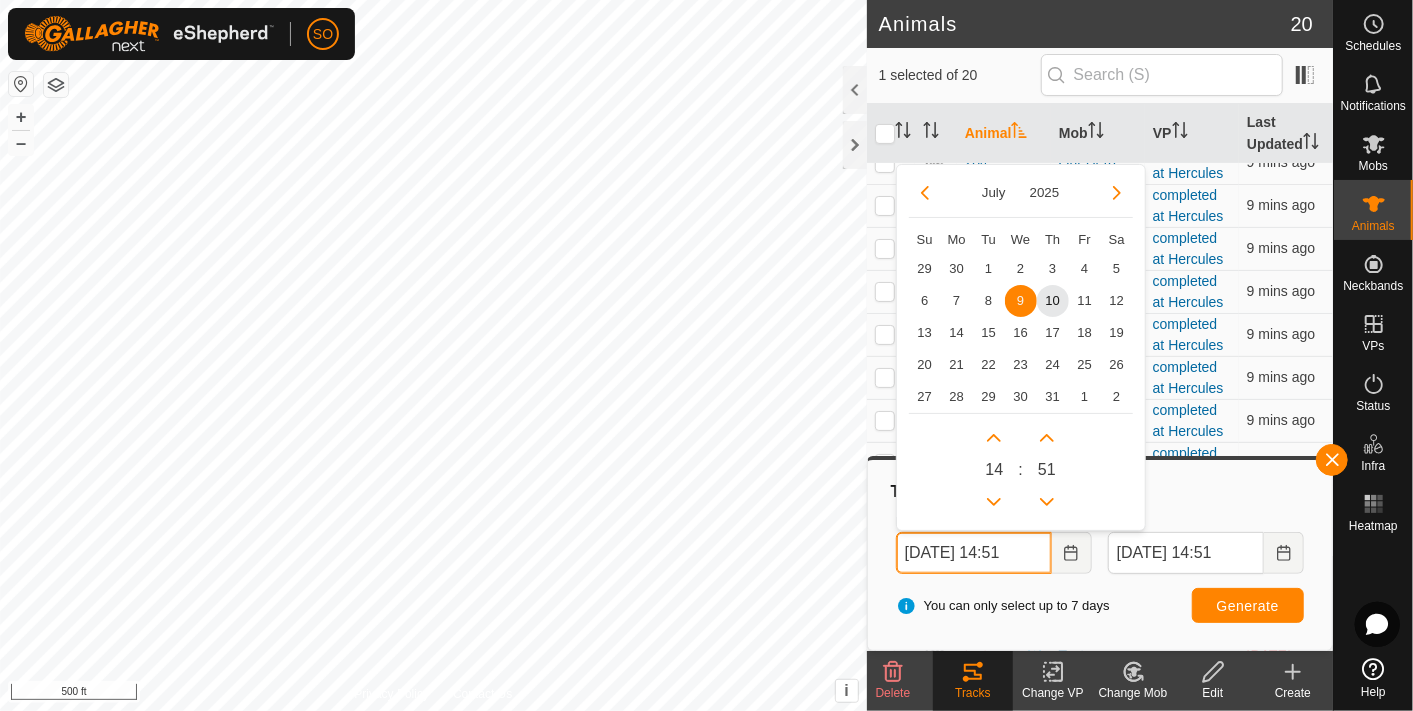 click on "09 Jul, 2025 14:51" at bounding box center (974, 553) 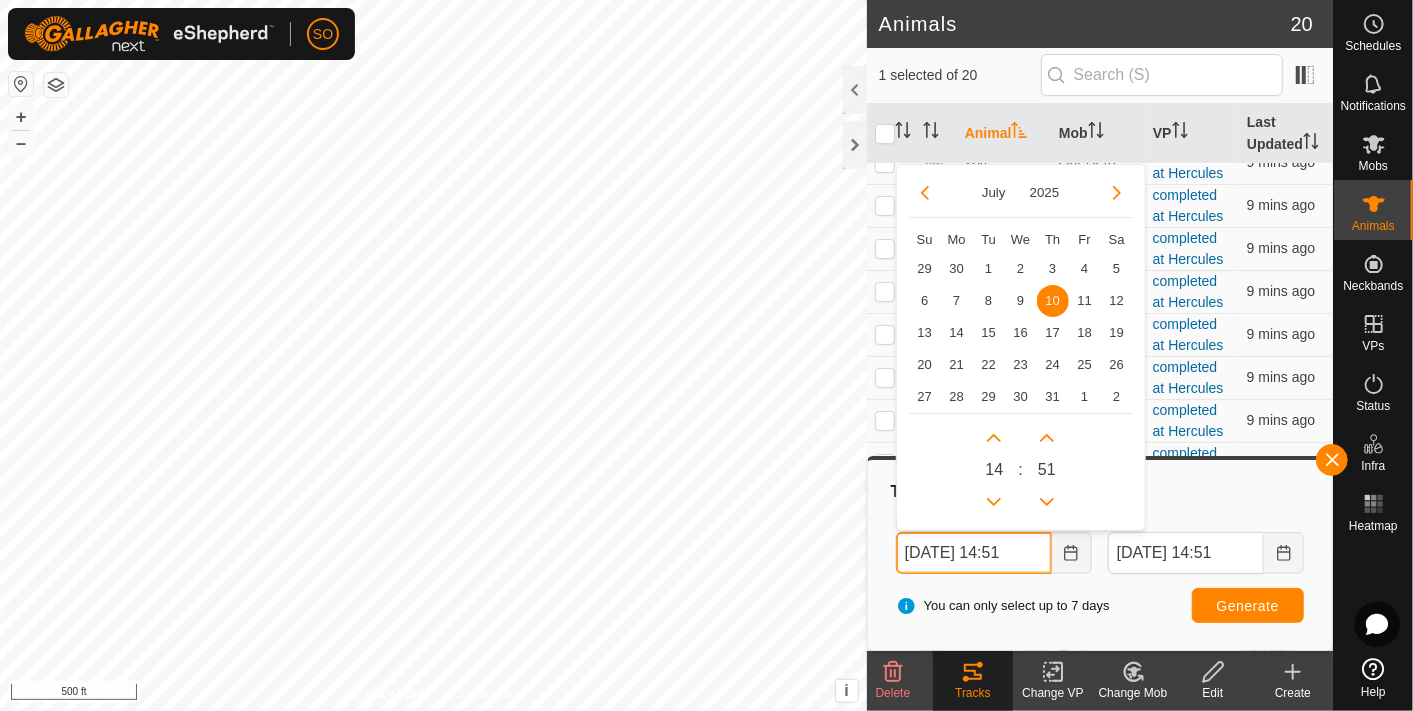 click on "10 Jul, 2025 14:51" at bounding box center [974, 553] 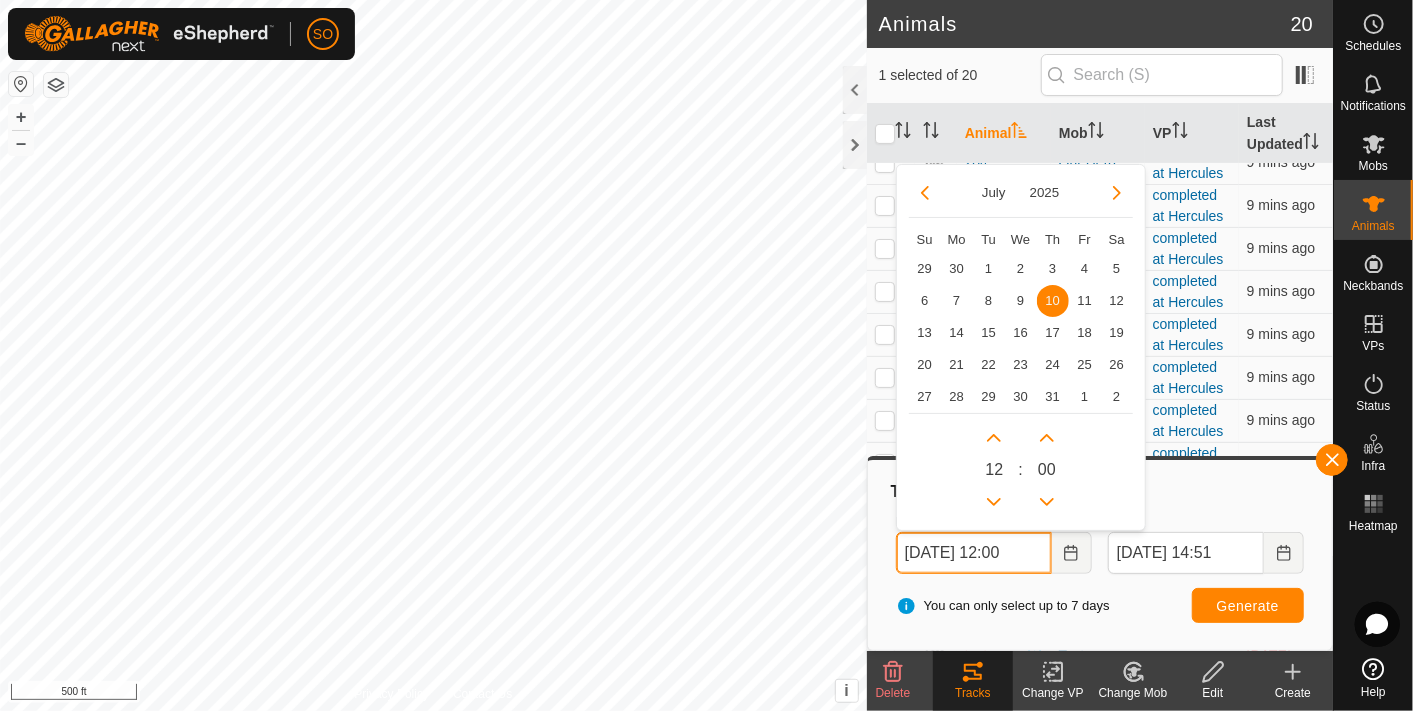 type on "10 Jul, 2025 12:00" 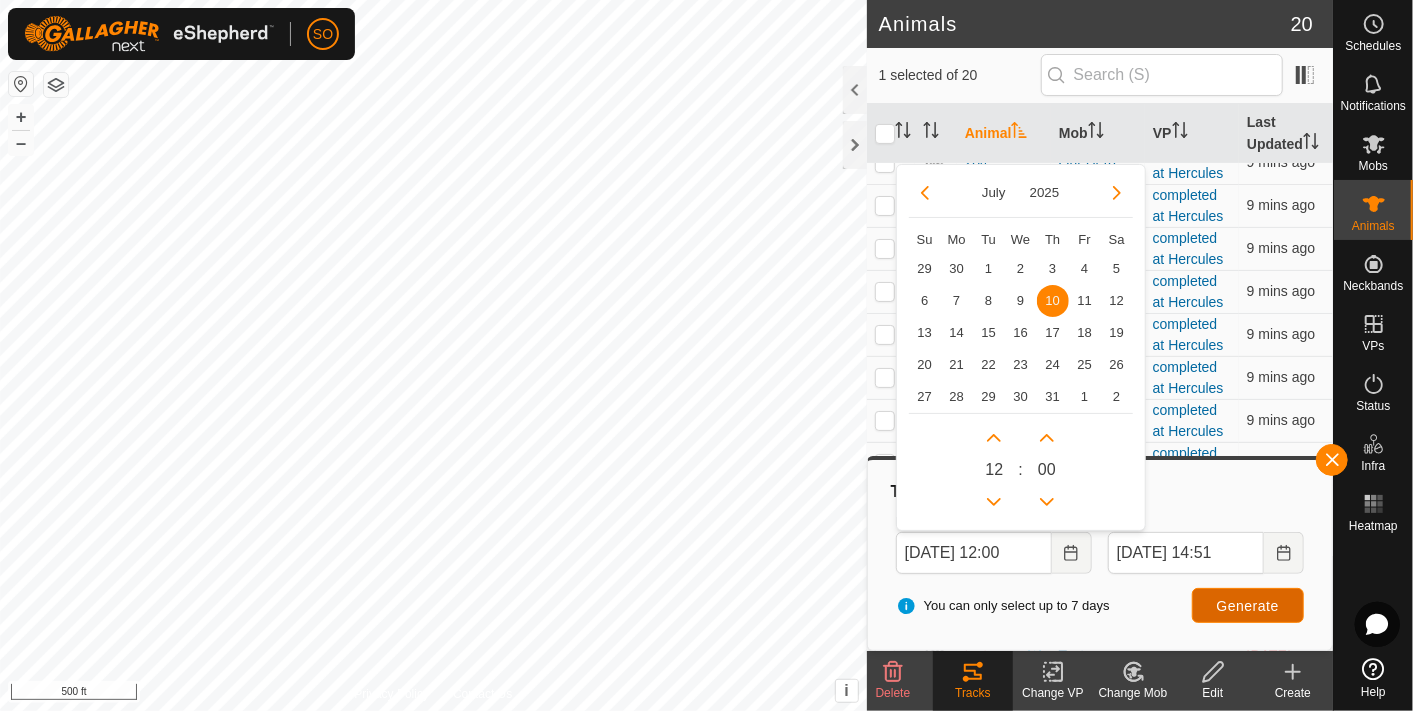 click on "Generate" at bounding box center (1248, 606) 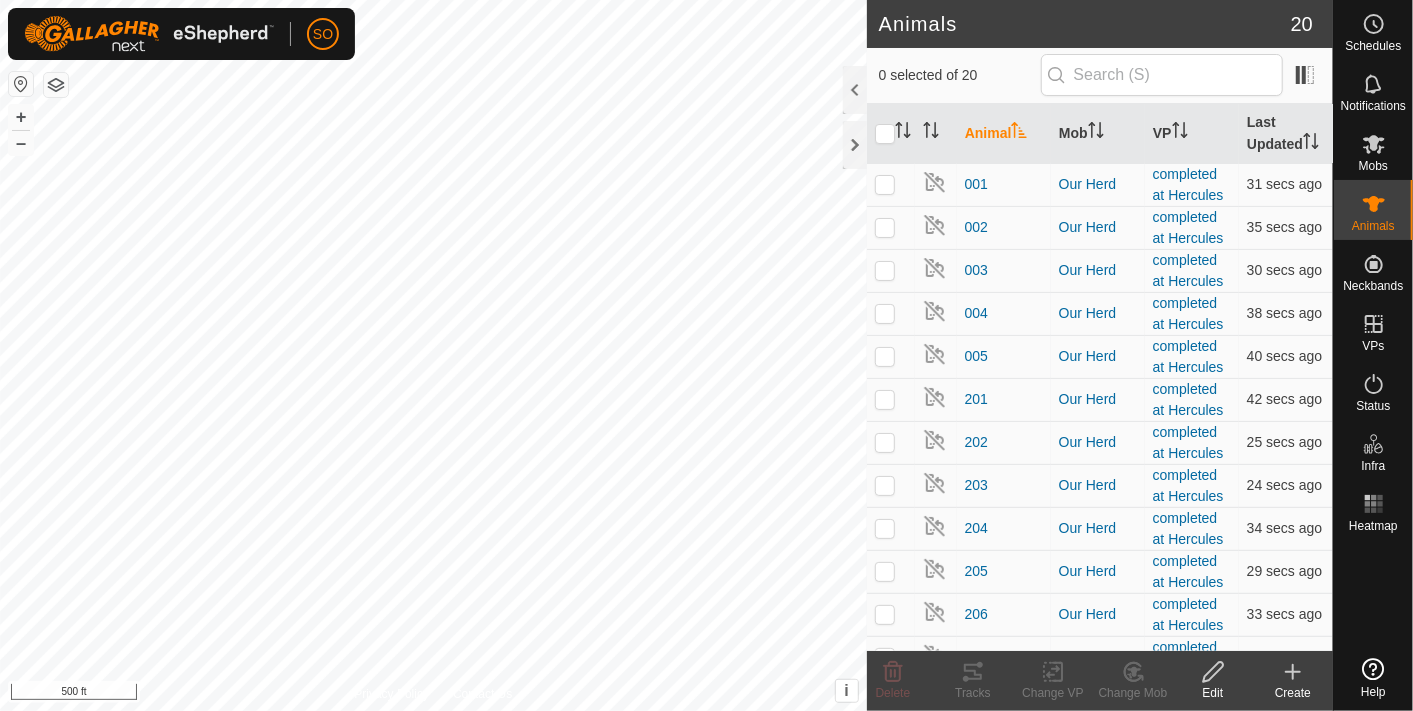 scroll, scrollTop: 0, scrollLeft: 0, axis: both 